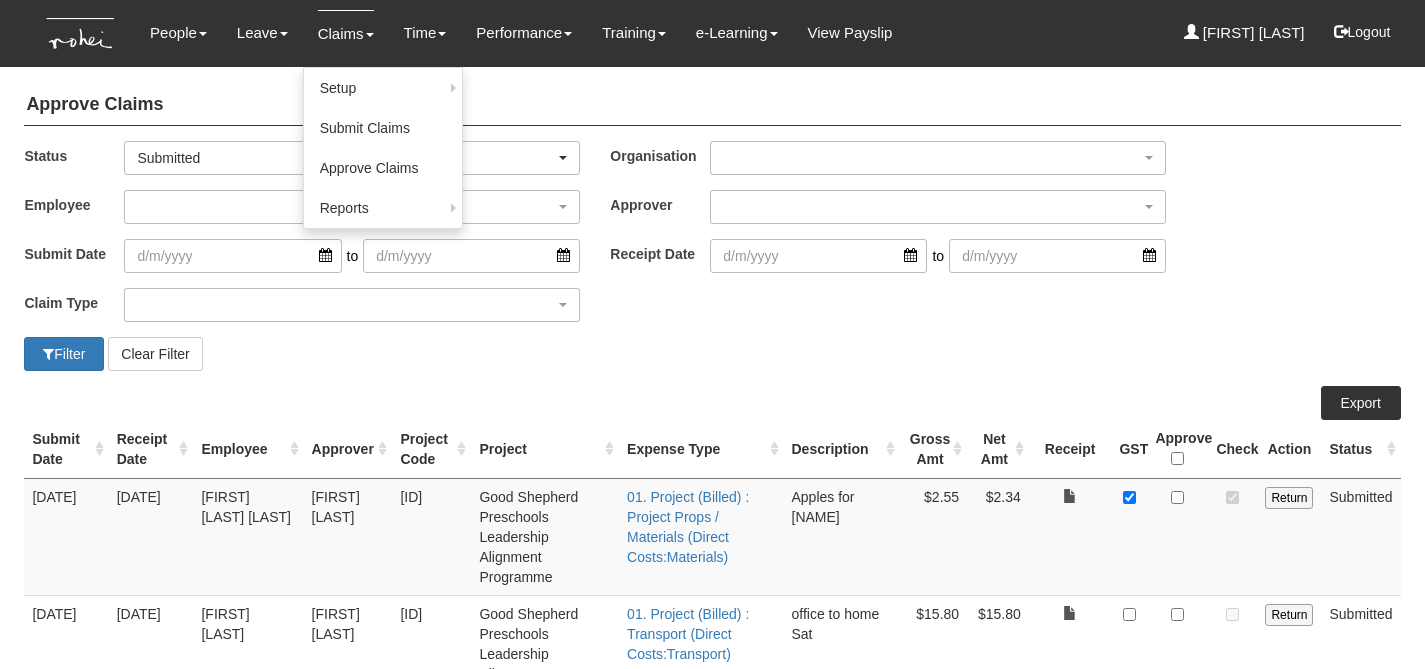scroll, scrollTop: 279, scrollLeft: 0, axis: vertical 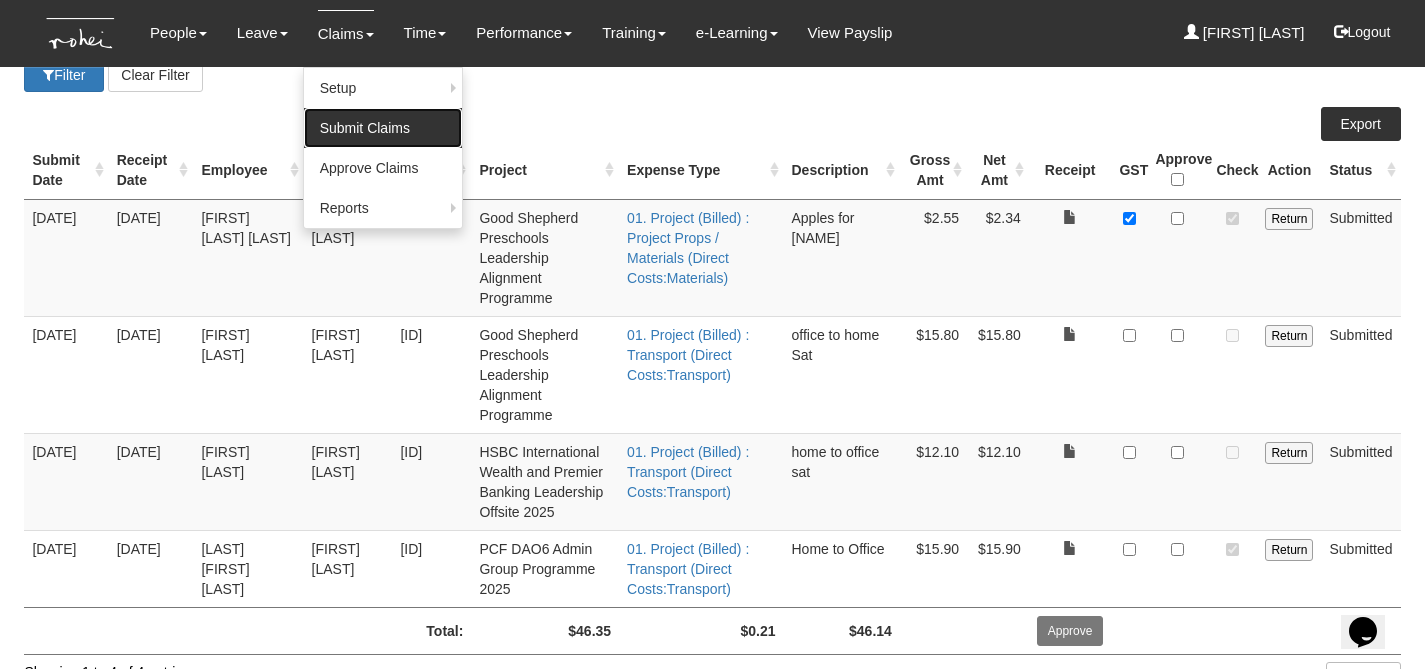 click on "Submit Claims" at bounding box center (383, 128) 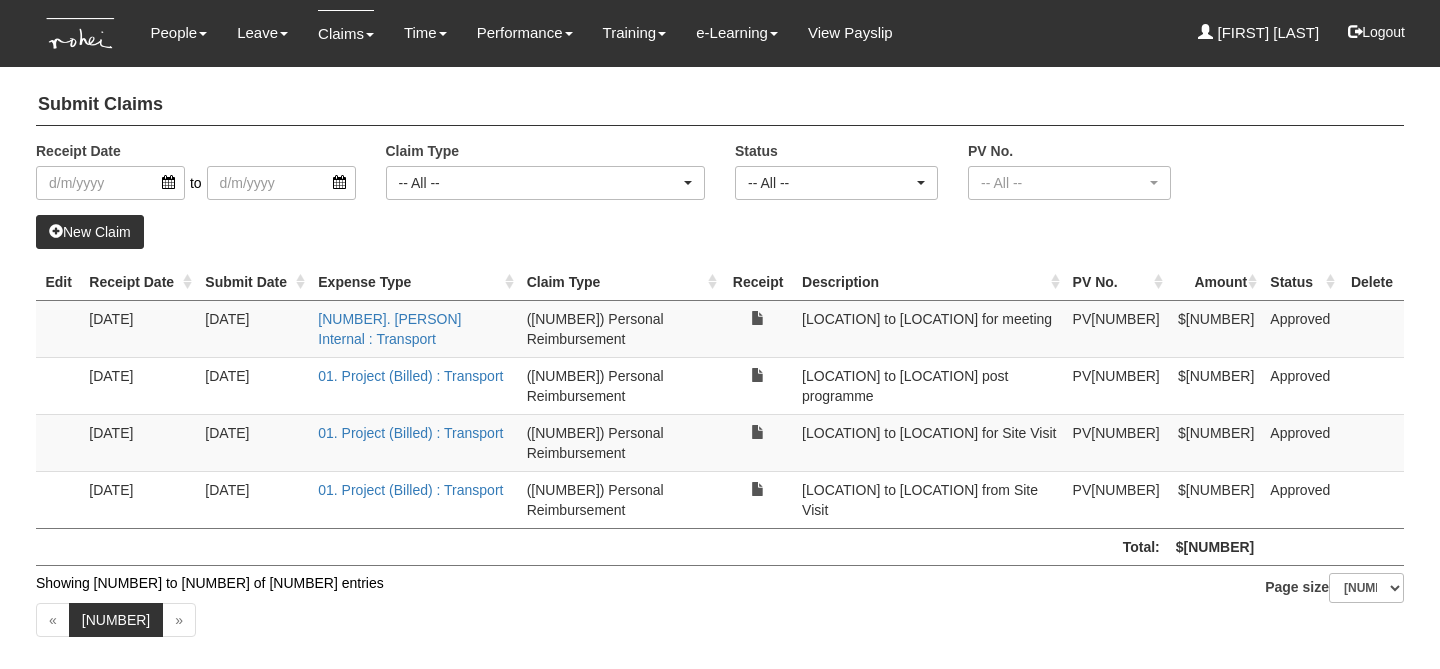 scroll, scrollTop: 0, scrollLeft: 0, axis: both 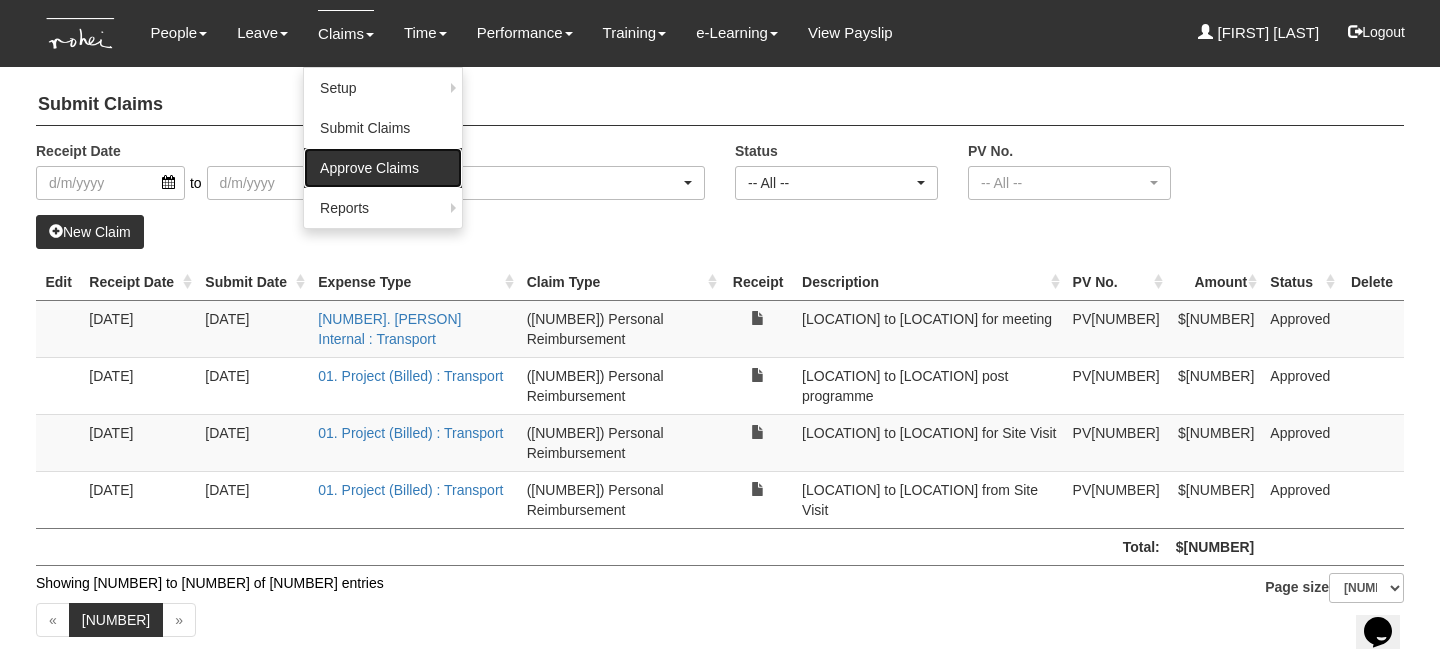 click on "Approve Claims" at bounding box center (383, 168) 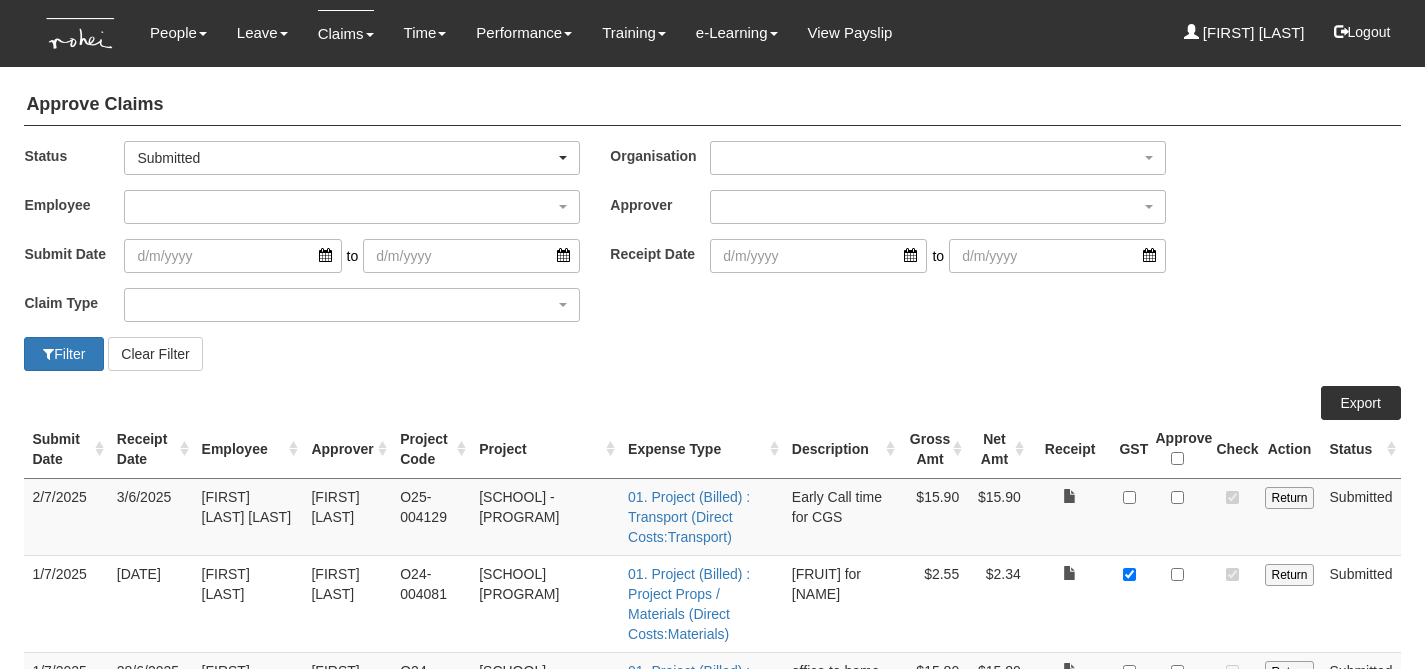 scroll, scrollTop: 0, scrollLeft: 0, axis: both 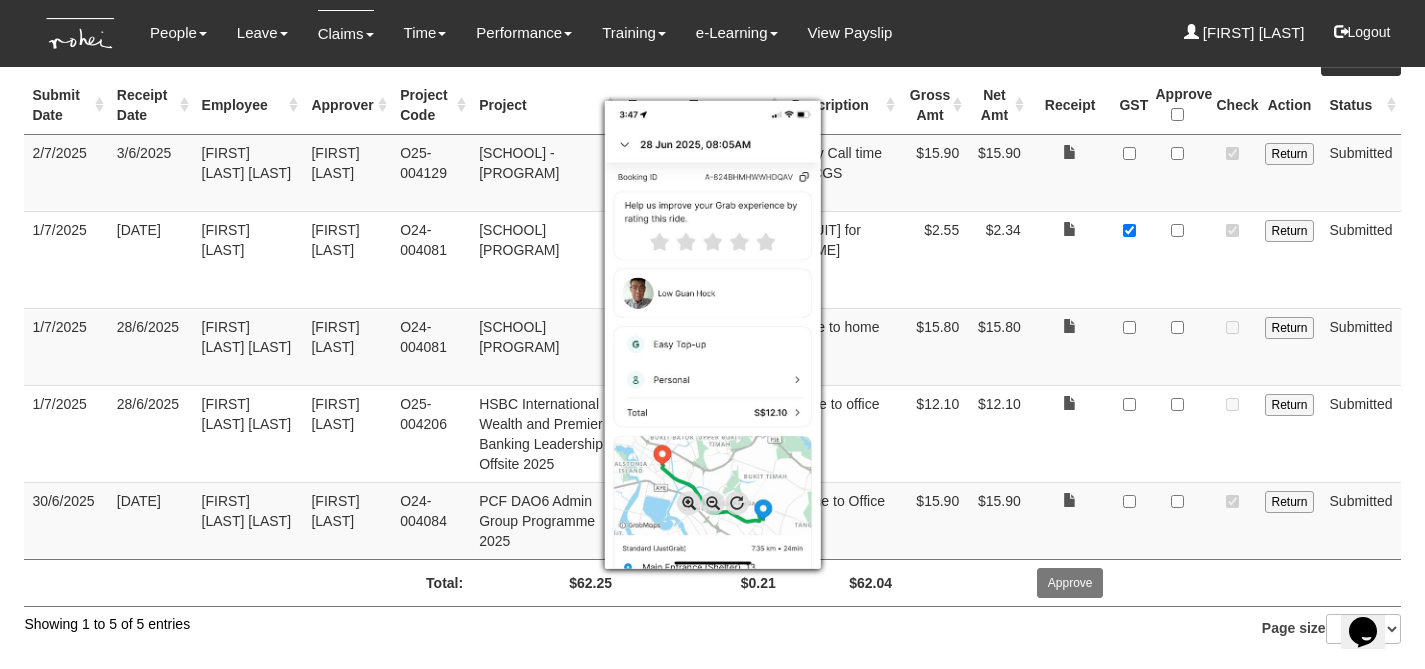 click at bounding box center (689, 503) 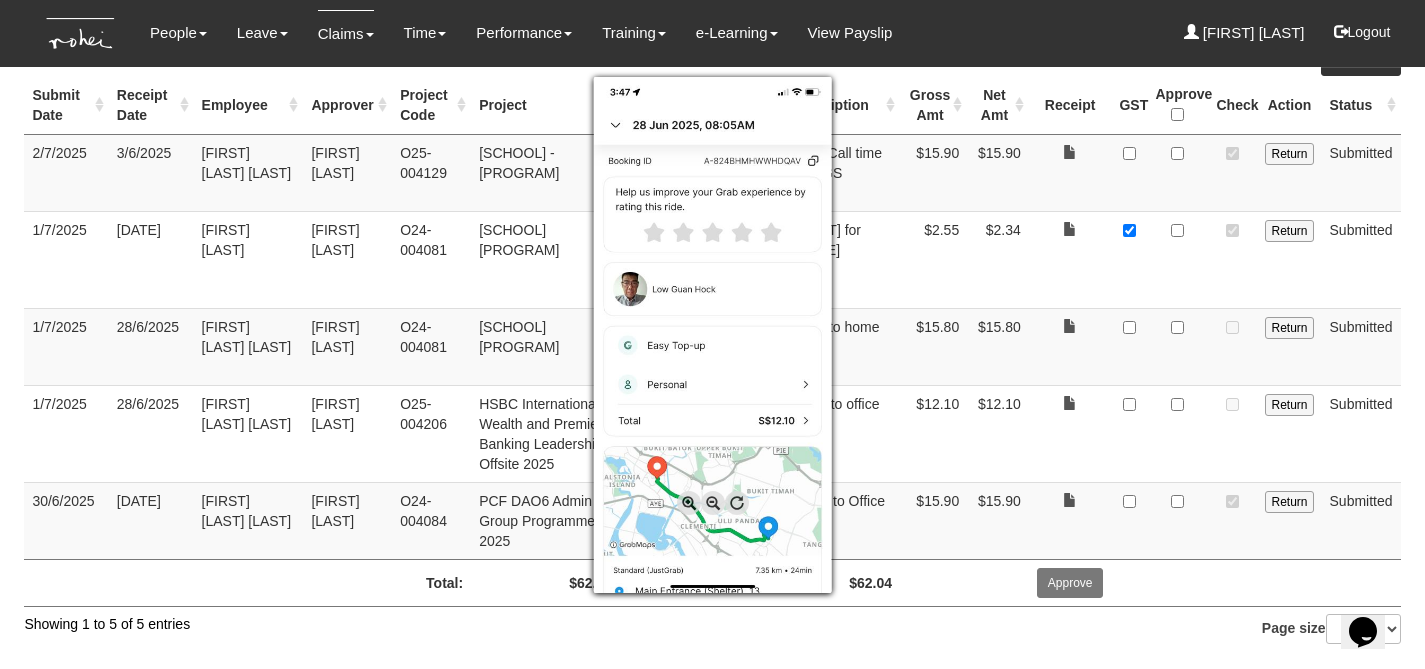 click at bounding box center (689, 503) 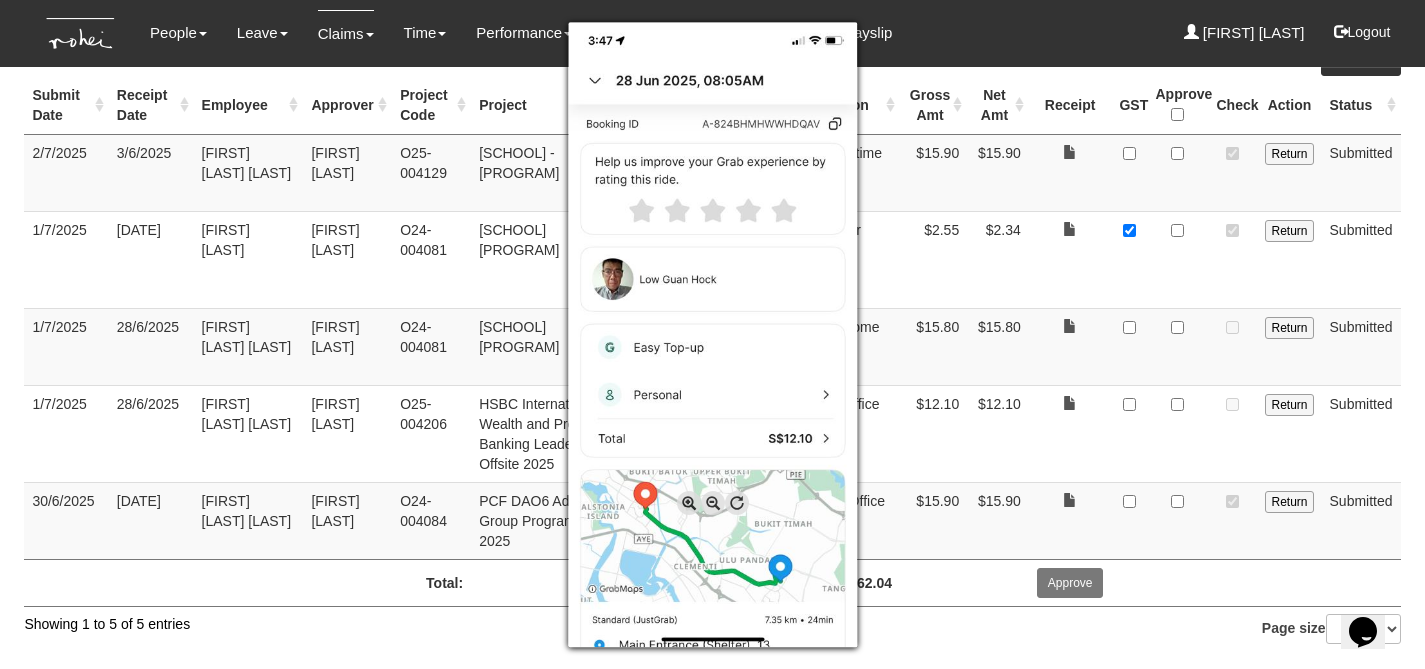 click at bounding box center [689, 503] 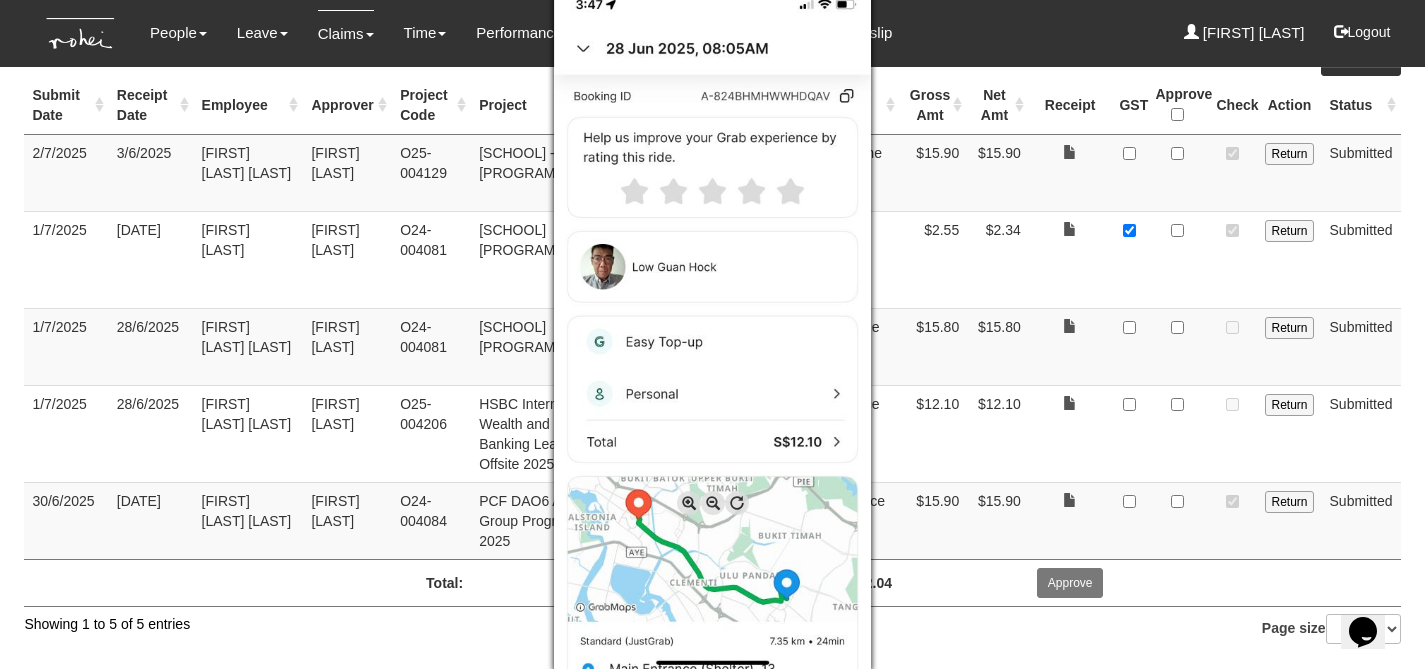 scroll, scrollTop: 9, scrollLeft: 0, axis: vertical 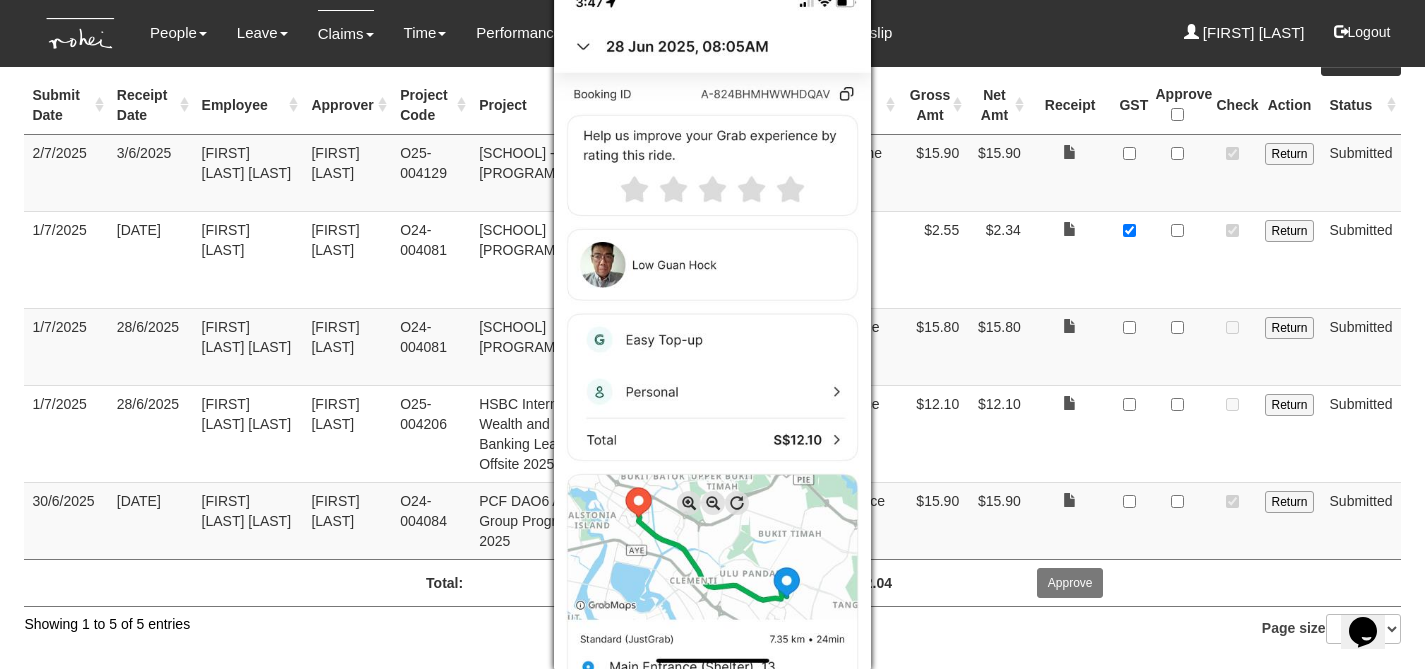 click at bounding box center [712, 334] 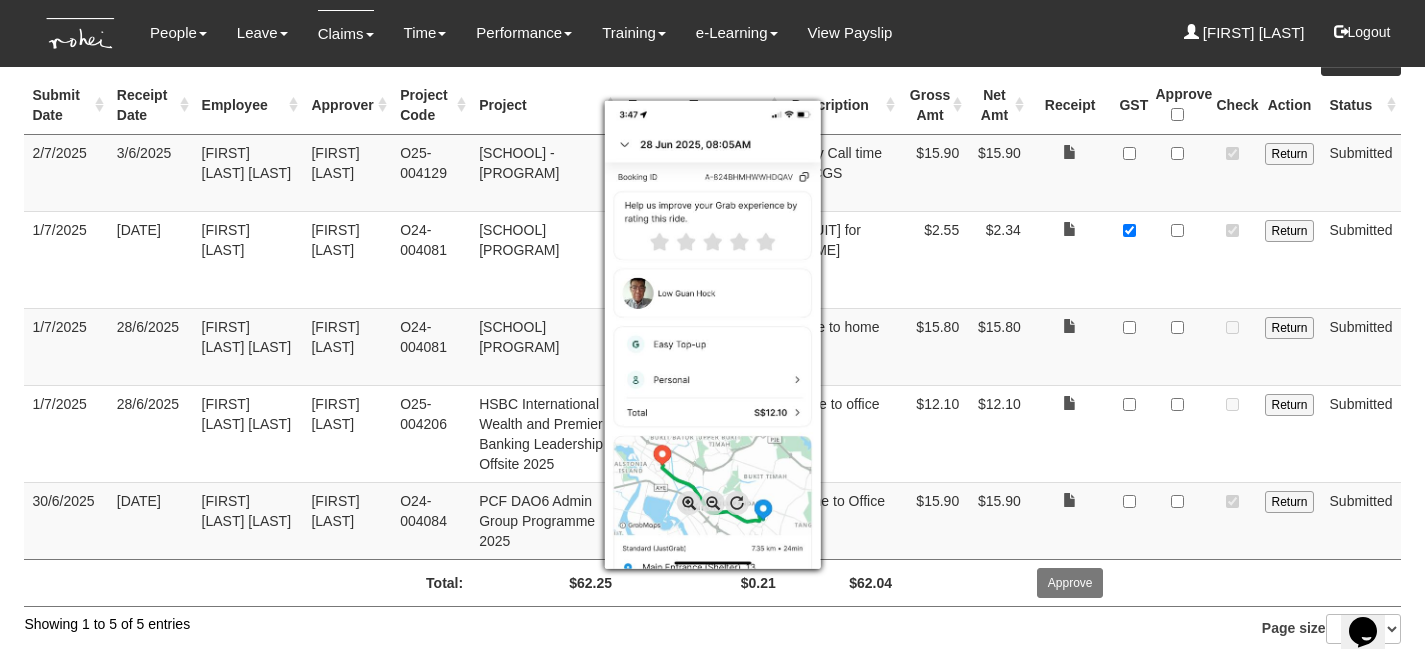 click at bounding box center (712, 334) 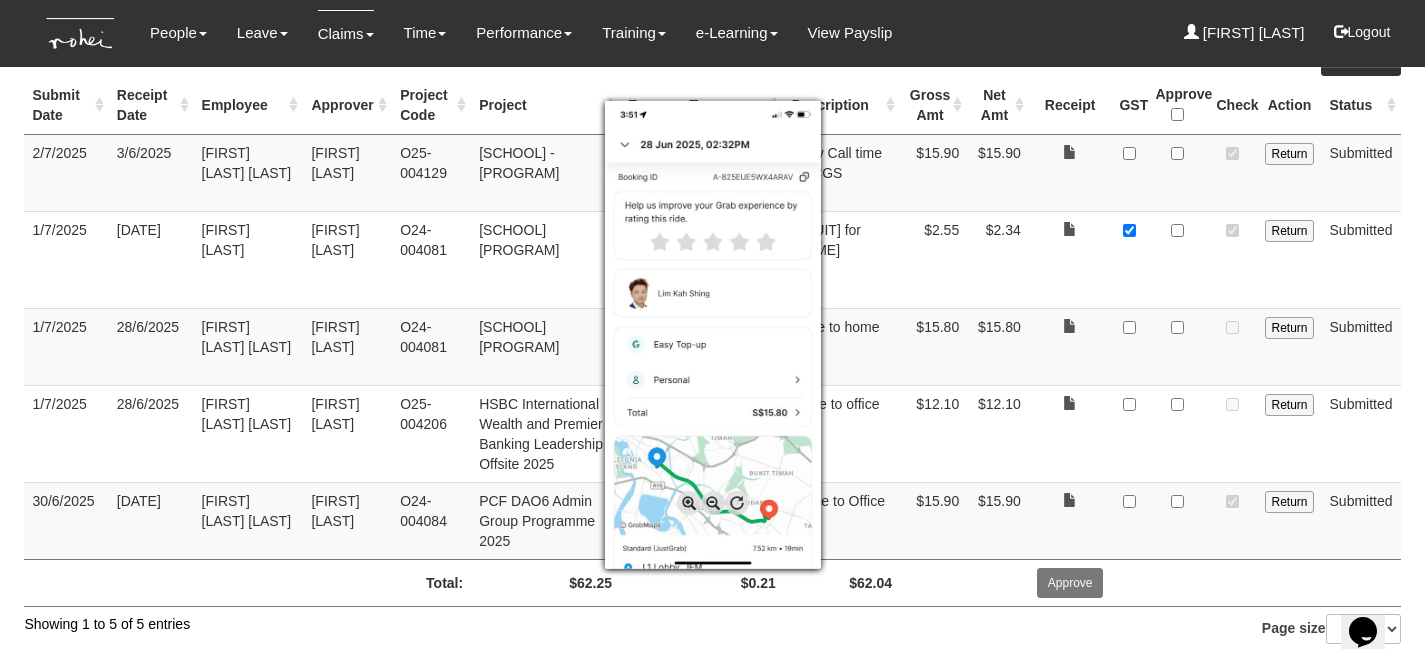 click at bounding box center [689, 503] 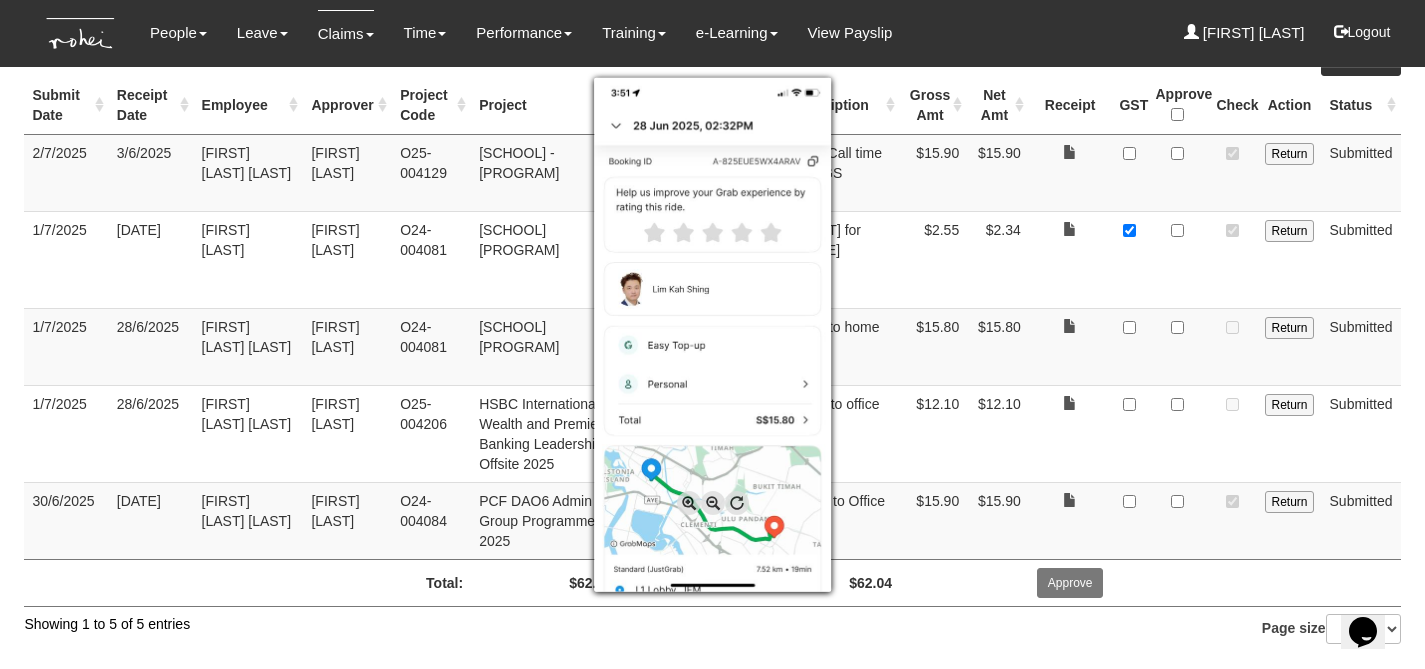 click at bounding box center [689, 503] 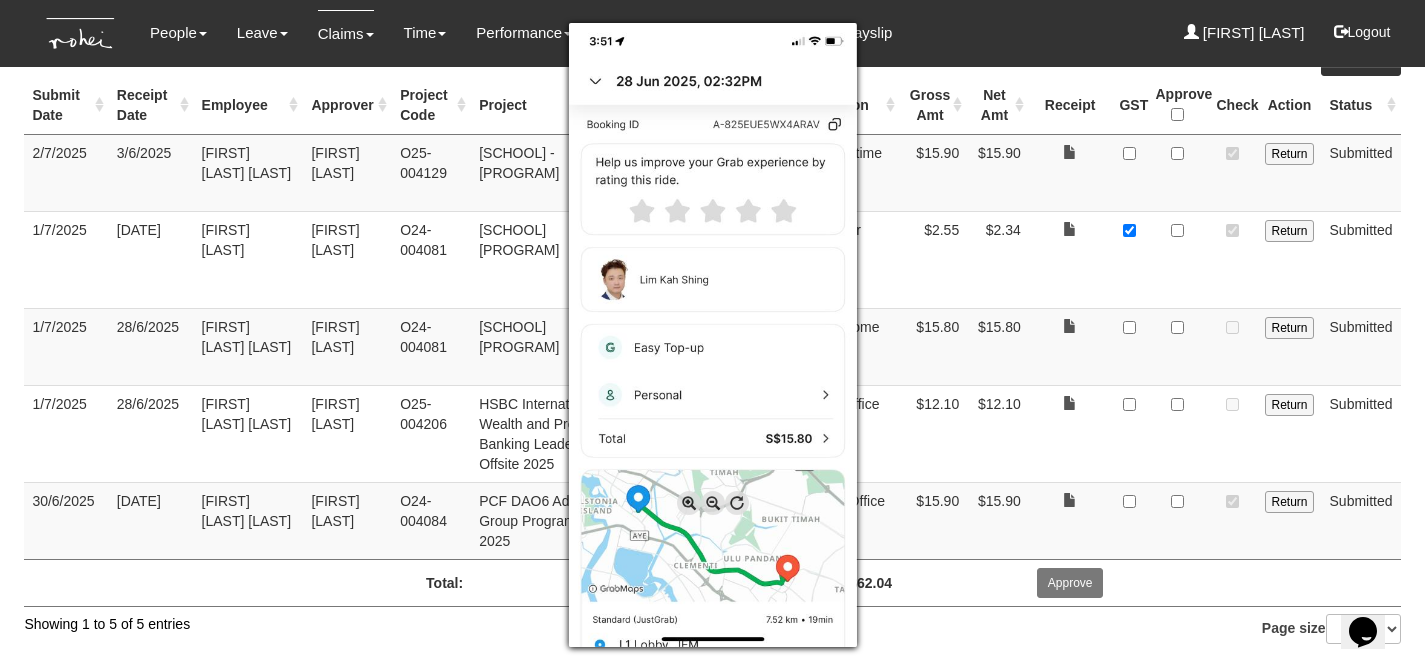 scroll, scrollTop: 359, scrollLeft: 0, axis: vertical 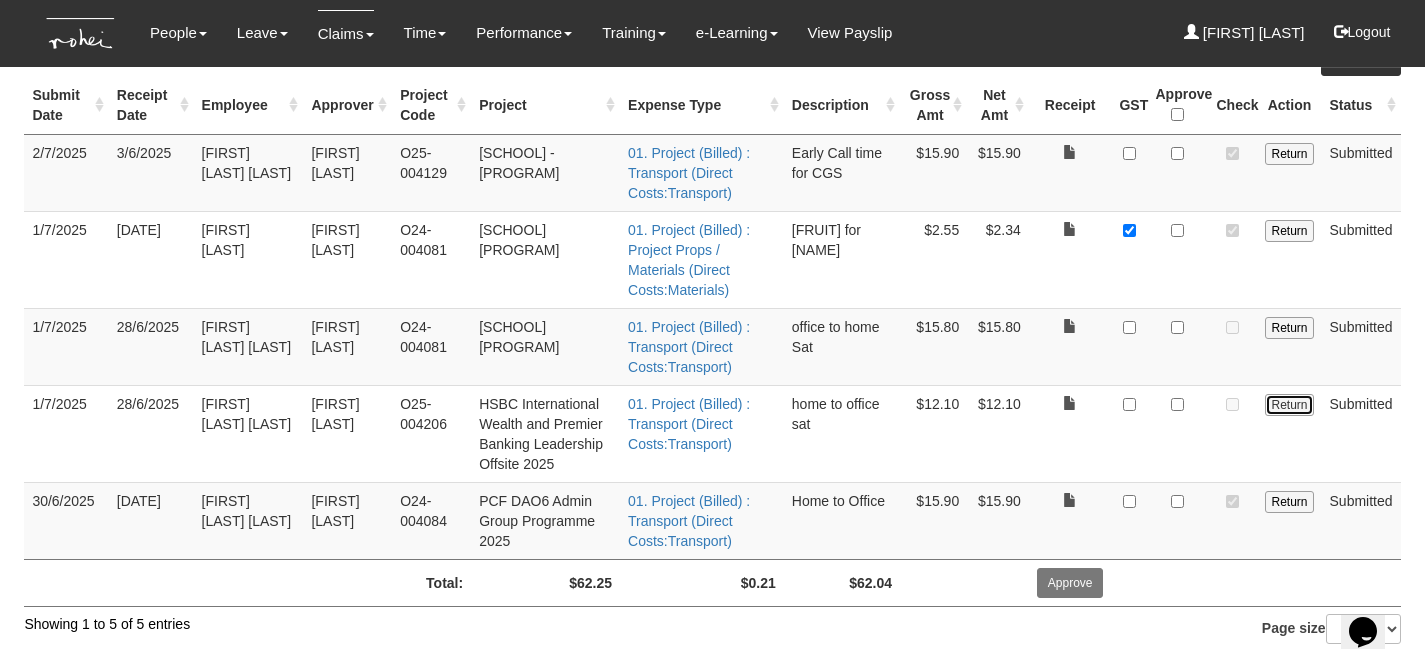 click on "Return" at bounding box center [1312, 304] 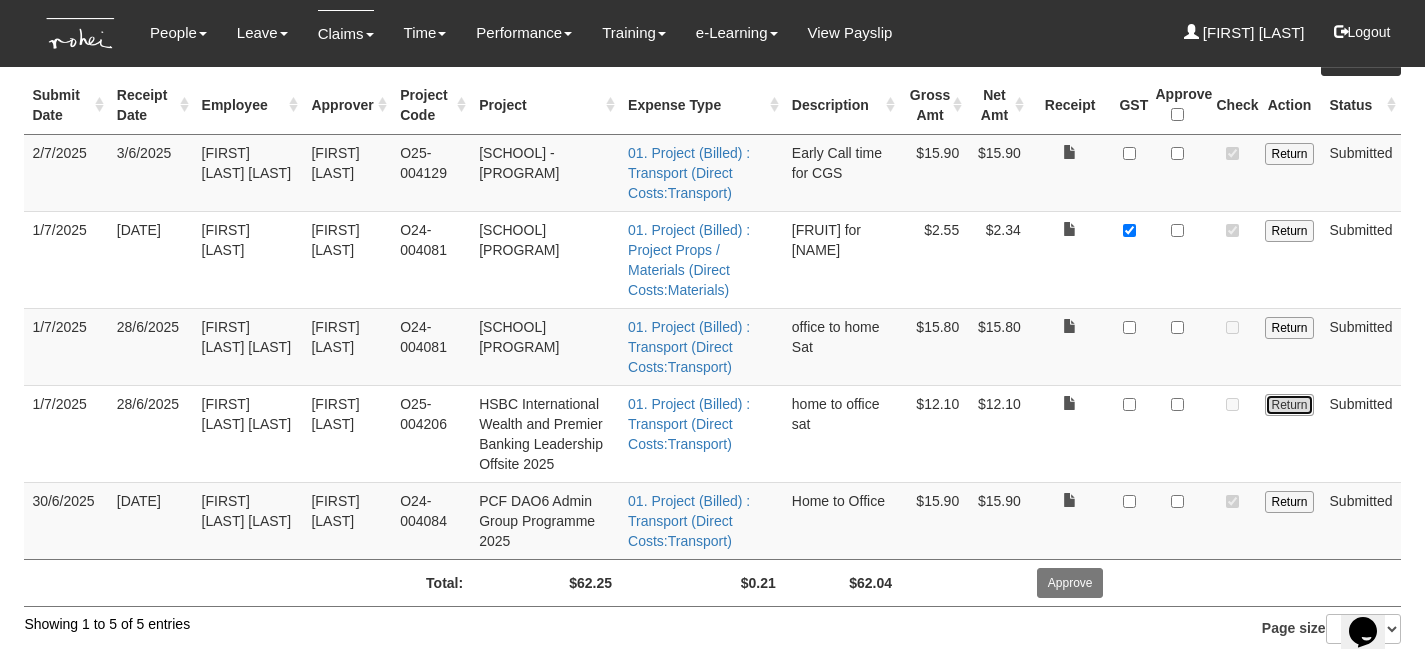 click on "Return" at bounding box center [1312, 530] 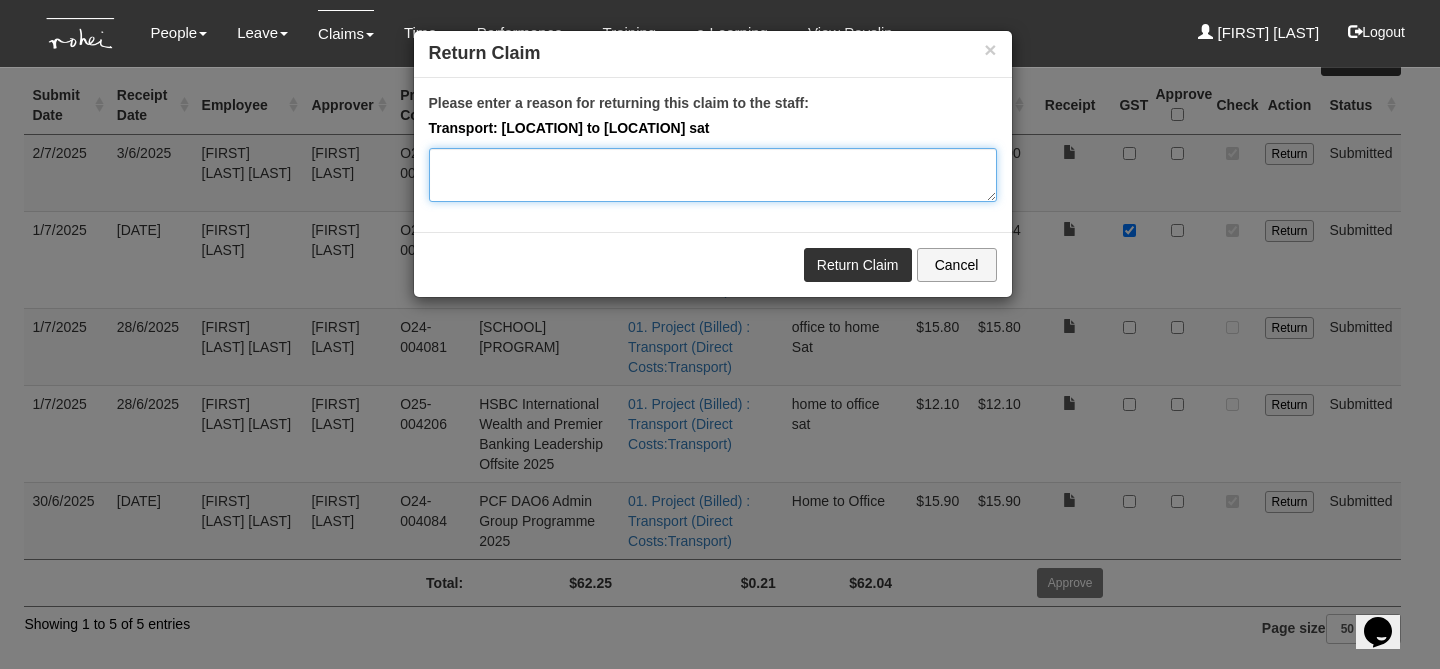 click on "Please enter a reason for returning this claim to the staff:" at bounding box center [713, 175] 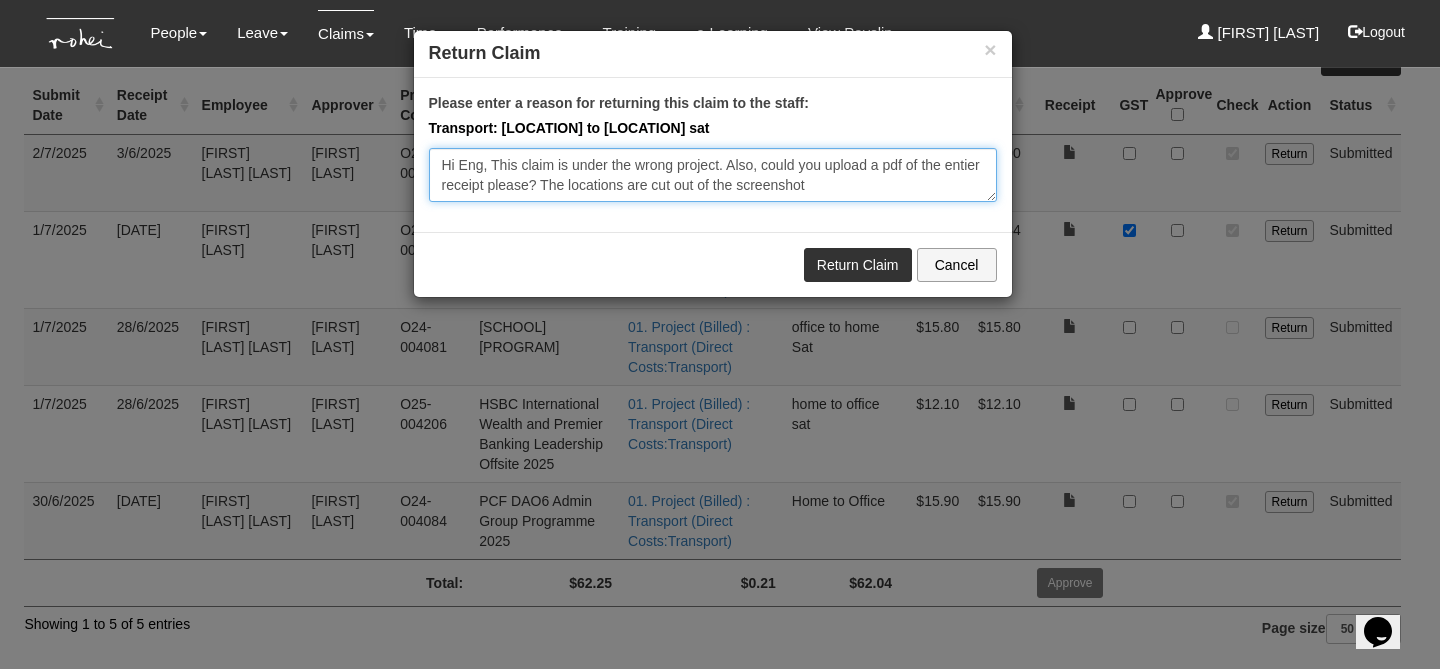 click on "Hi Eng, This claim is under the wrong project. Also, could you upload a pdf of the entier receipt please? The locations are cut out of the screenshot" at bounding box center (713, 175) 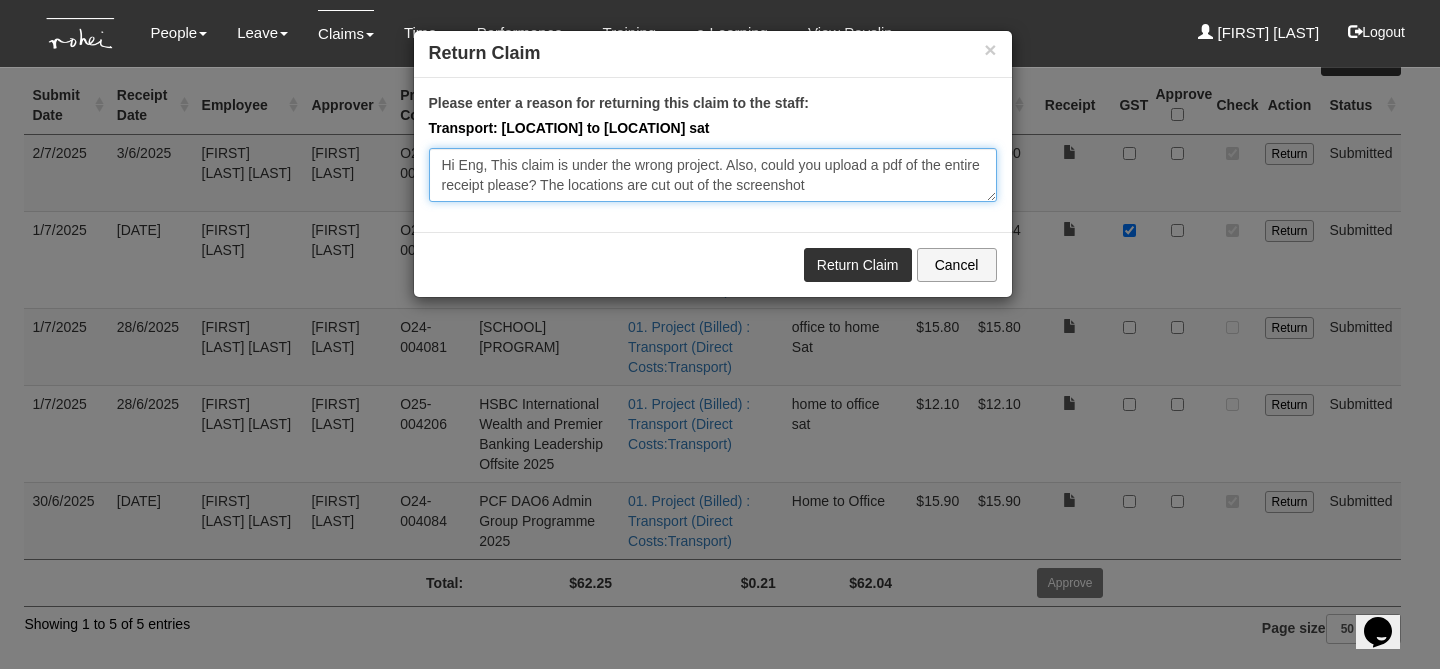type on "Hi Eng, This claim is under the wrong project. Also, could you upload a pdf of the entire receipt please? The locations are cut out of the screenshot" 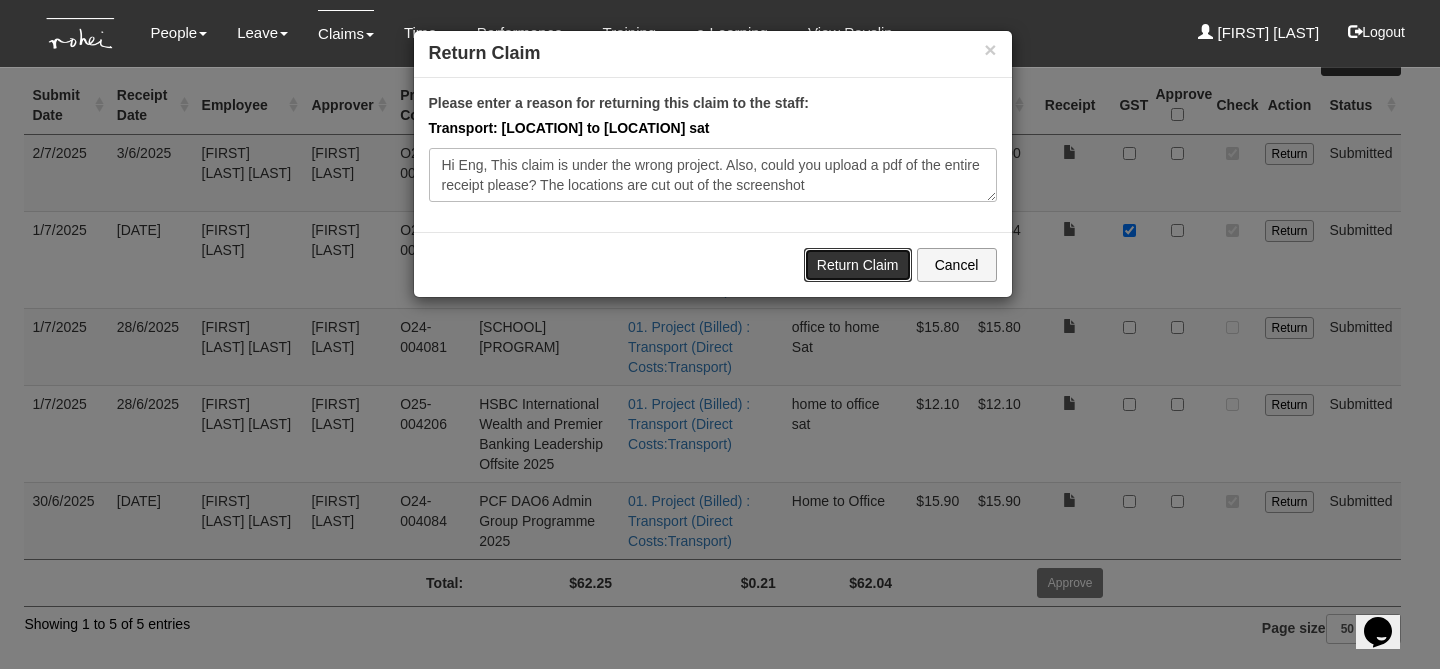 click on "Return Claim" at bounding box center [858, 265] 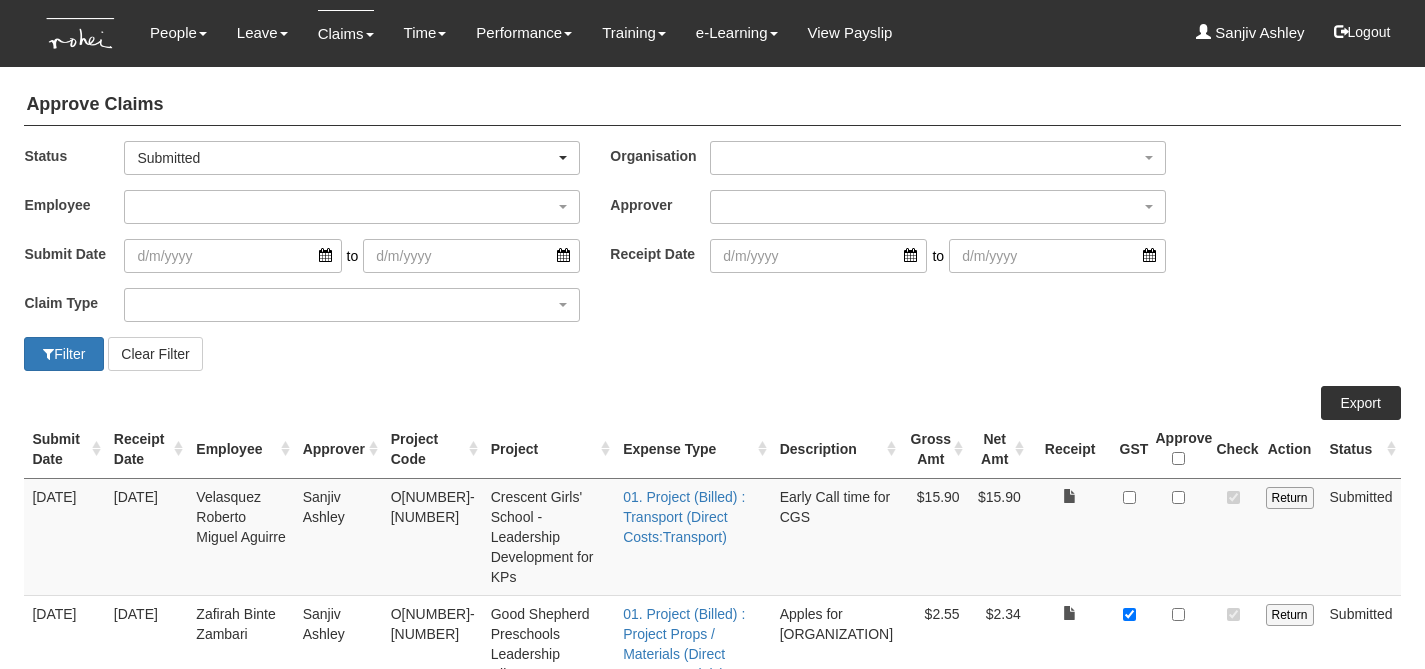 scroll, scrollTop: 323, scrollLeft: 0, axis: vertical 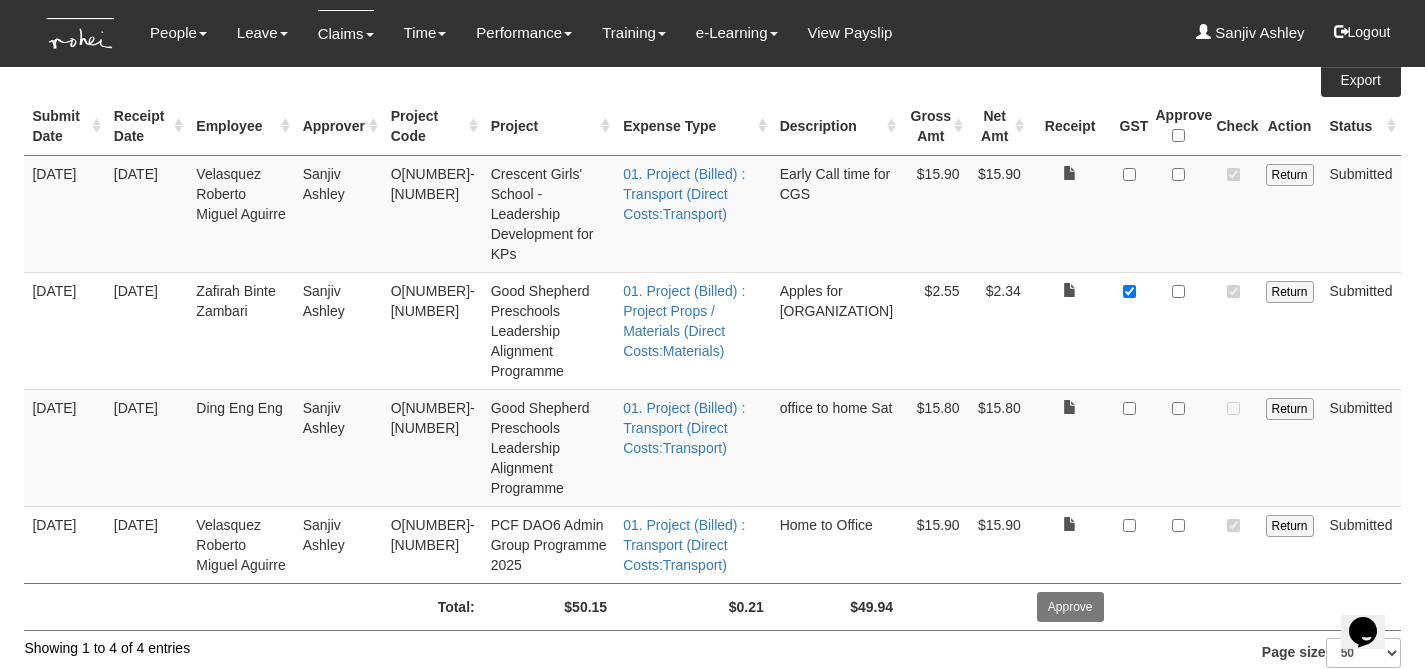 click on "Return" at bounding box center (1289, 310) 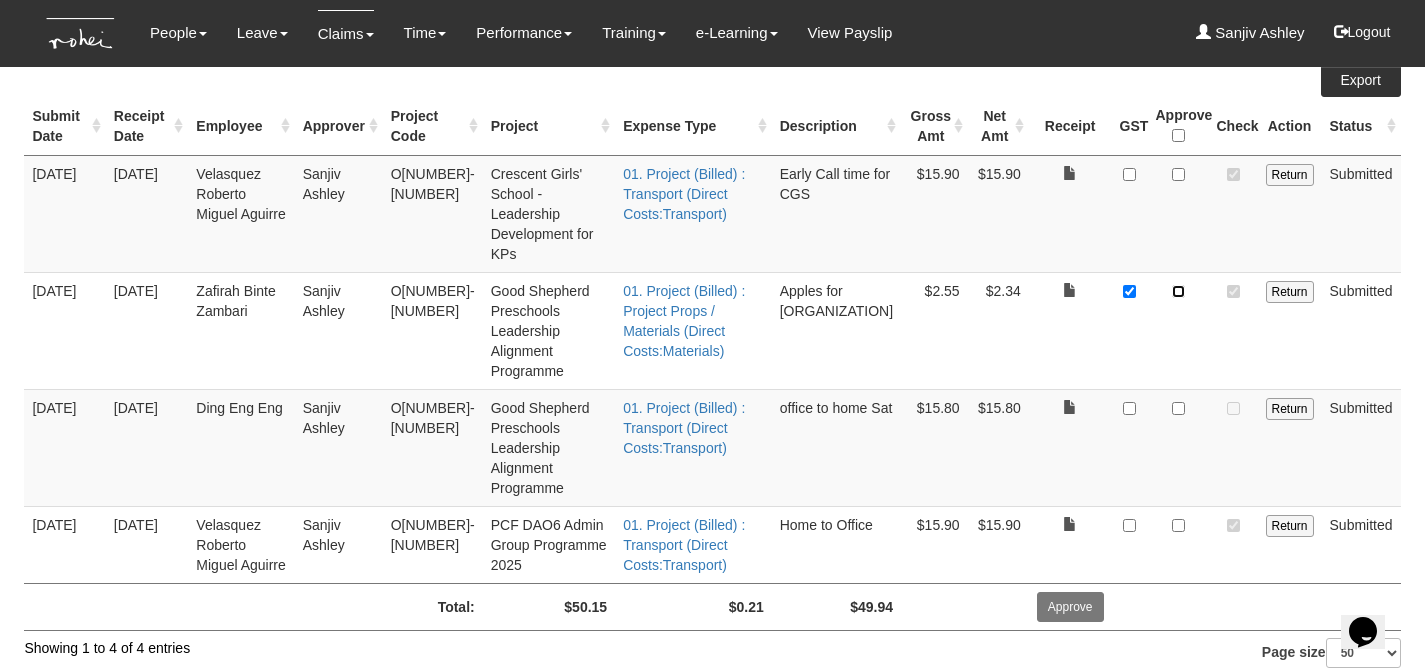 click at bounding box center [1177, 271] 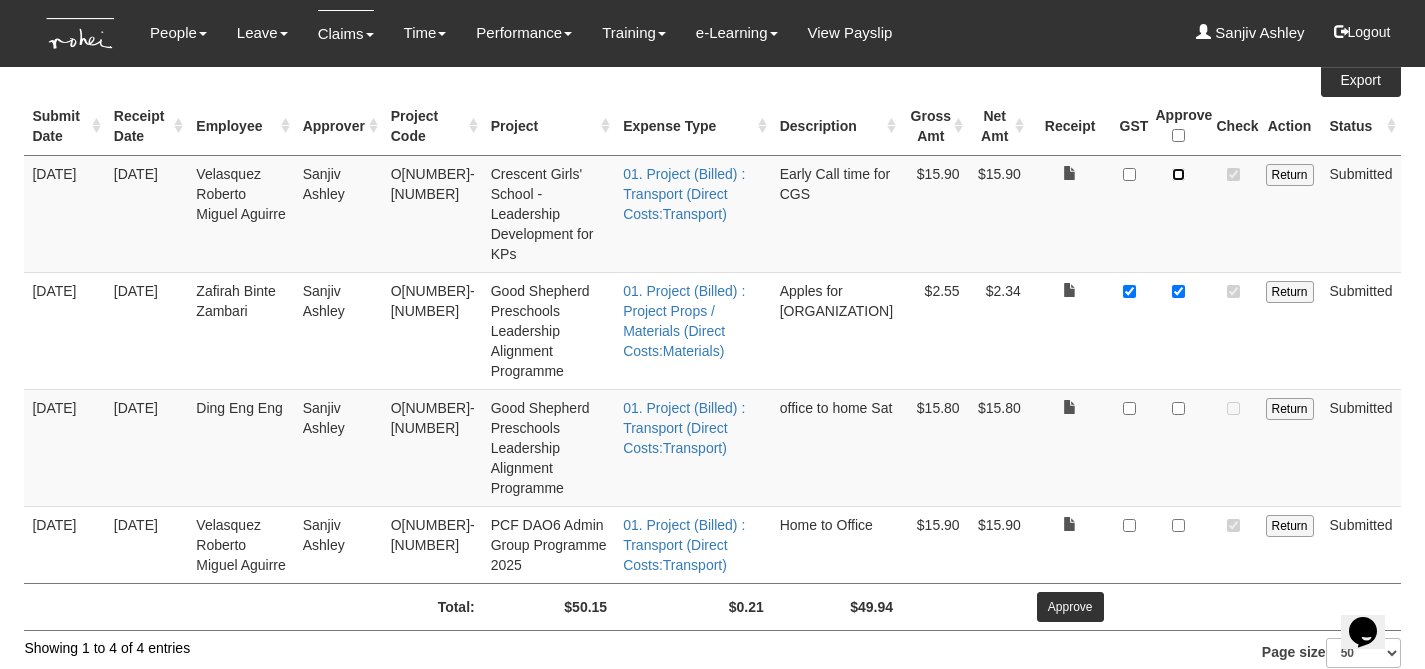 click at bounding box center [1177, 174] 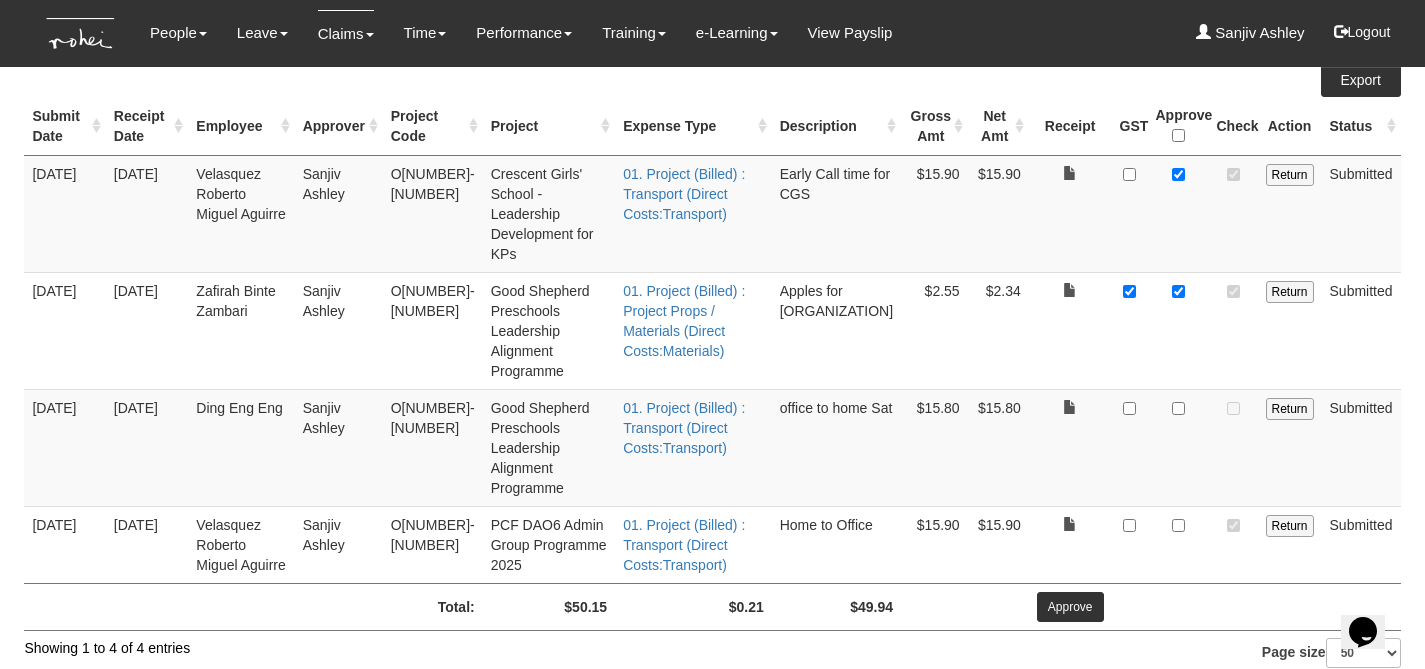 click at bounding box center (1177, 310) 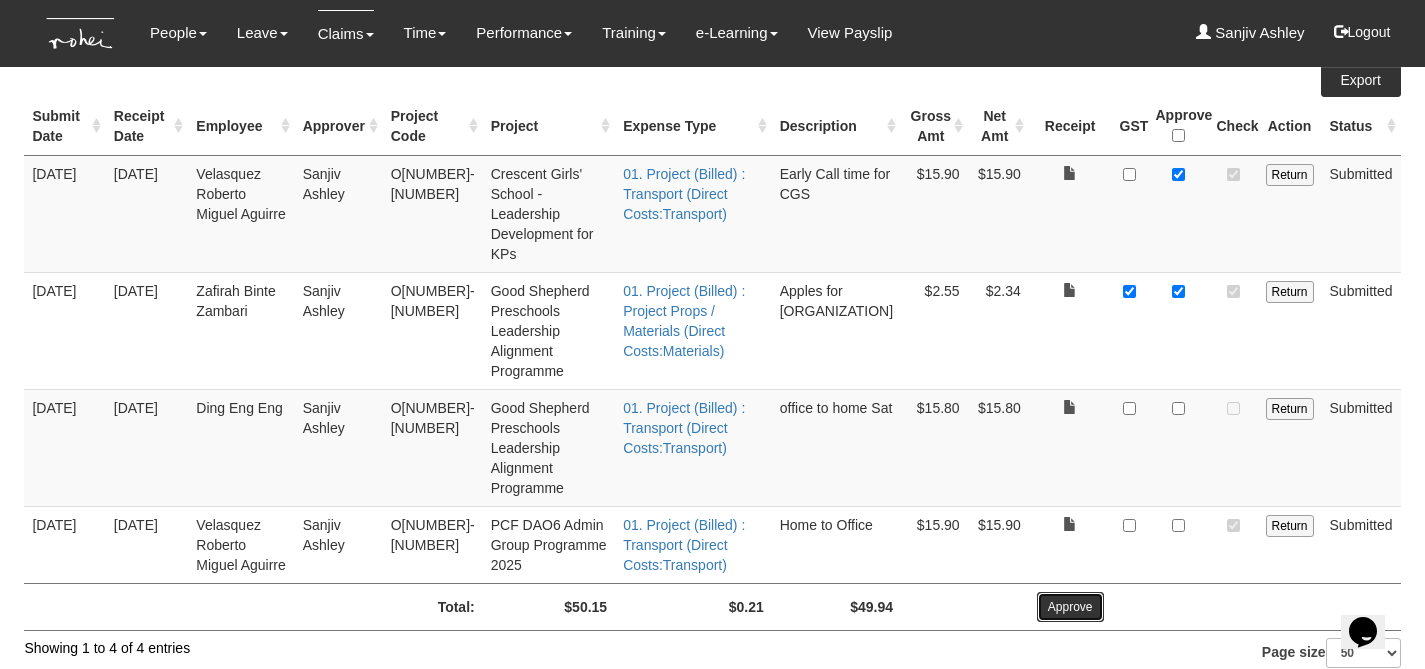 click on "Approve" at bounding box center [1070, 587] 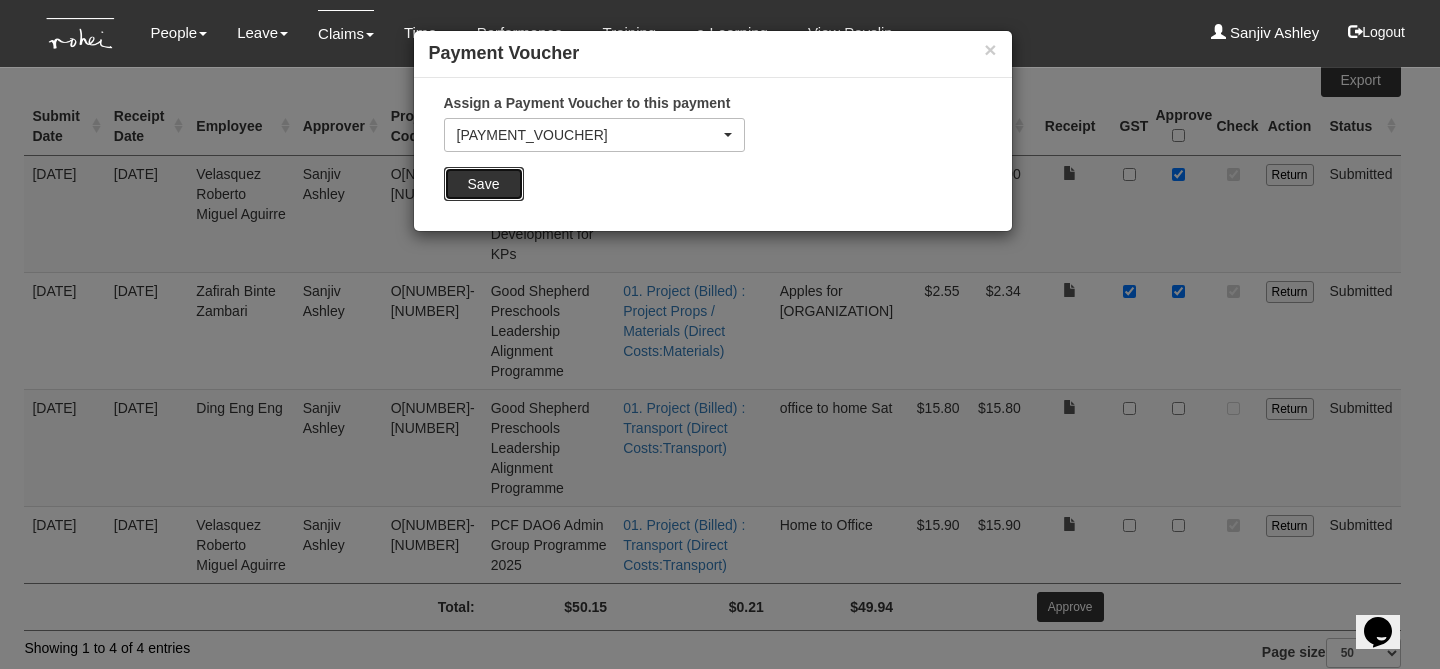 click on "Save" at bounding box center (484, 184) 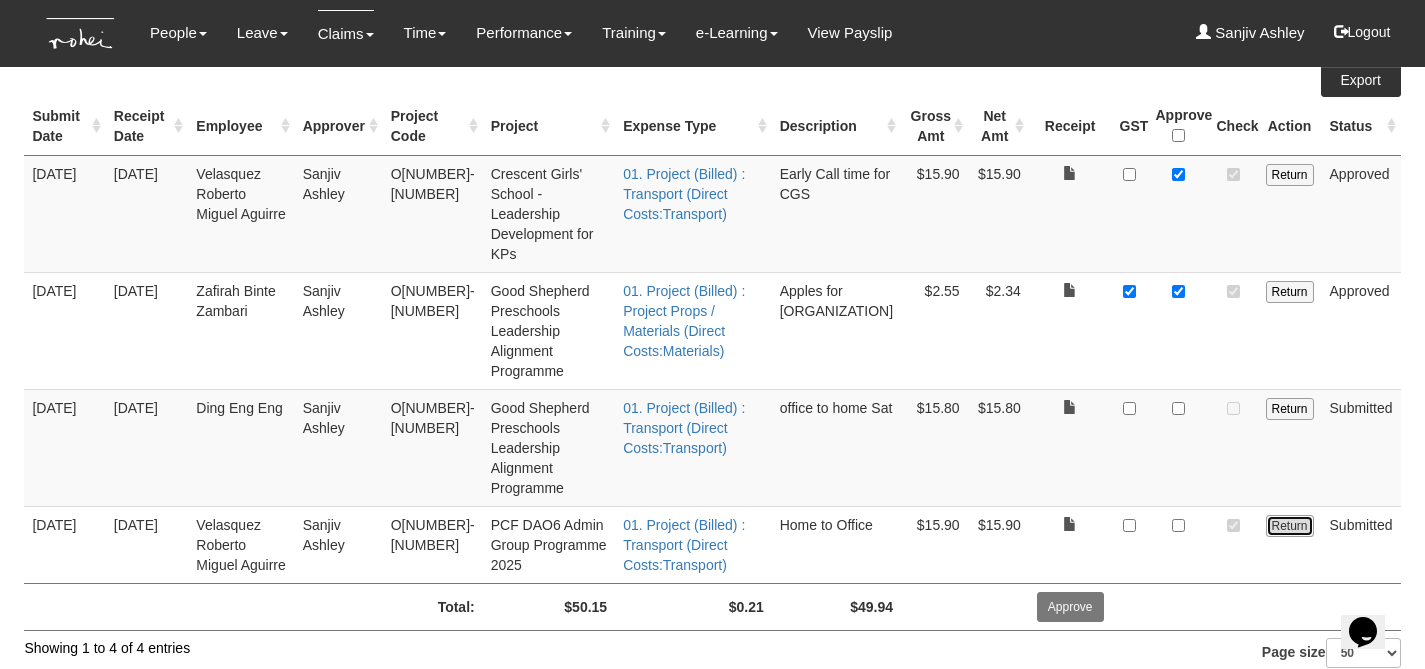 click on "Return" at bounding box center [1289, 506] 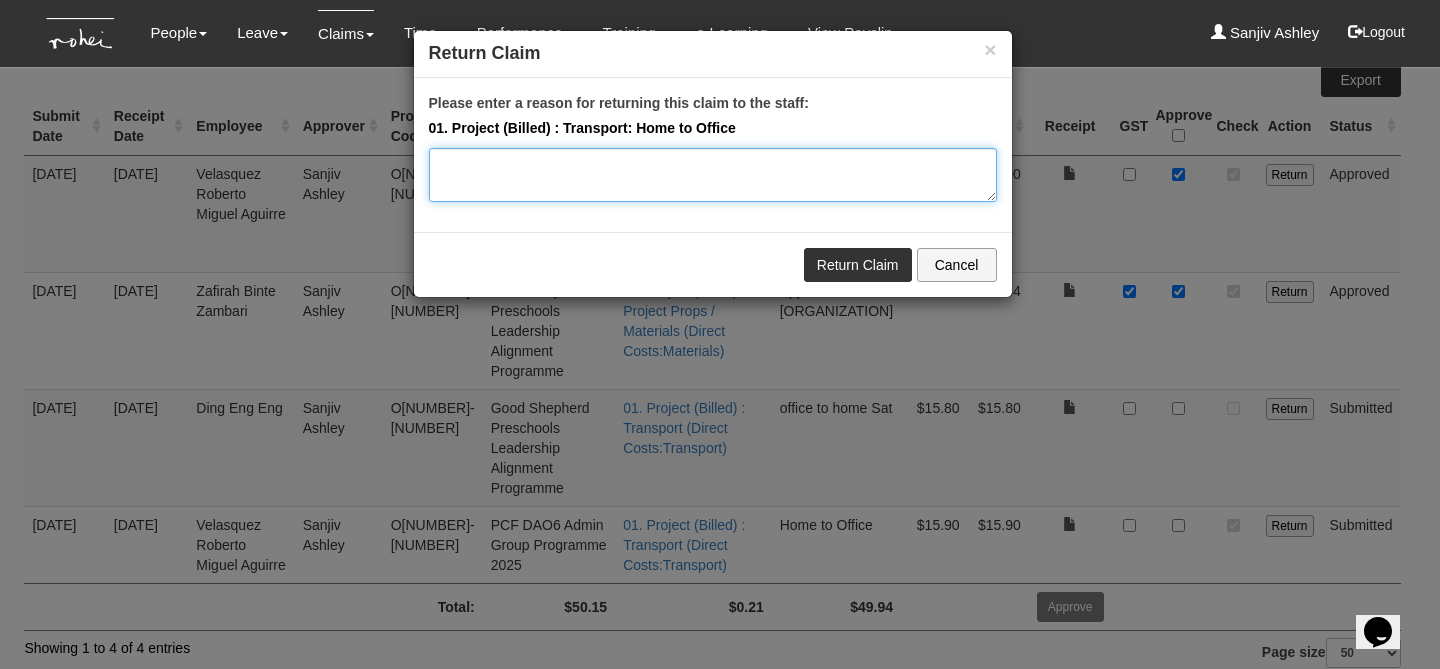 click on "Please enter a reason for returning this claim to the staff:" at bounding box center (713, 175) 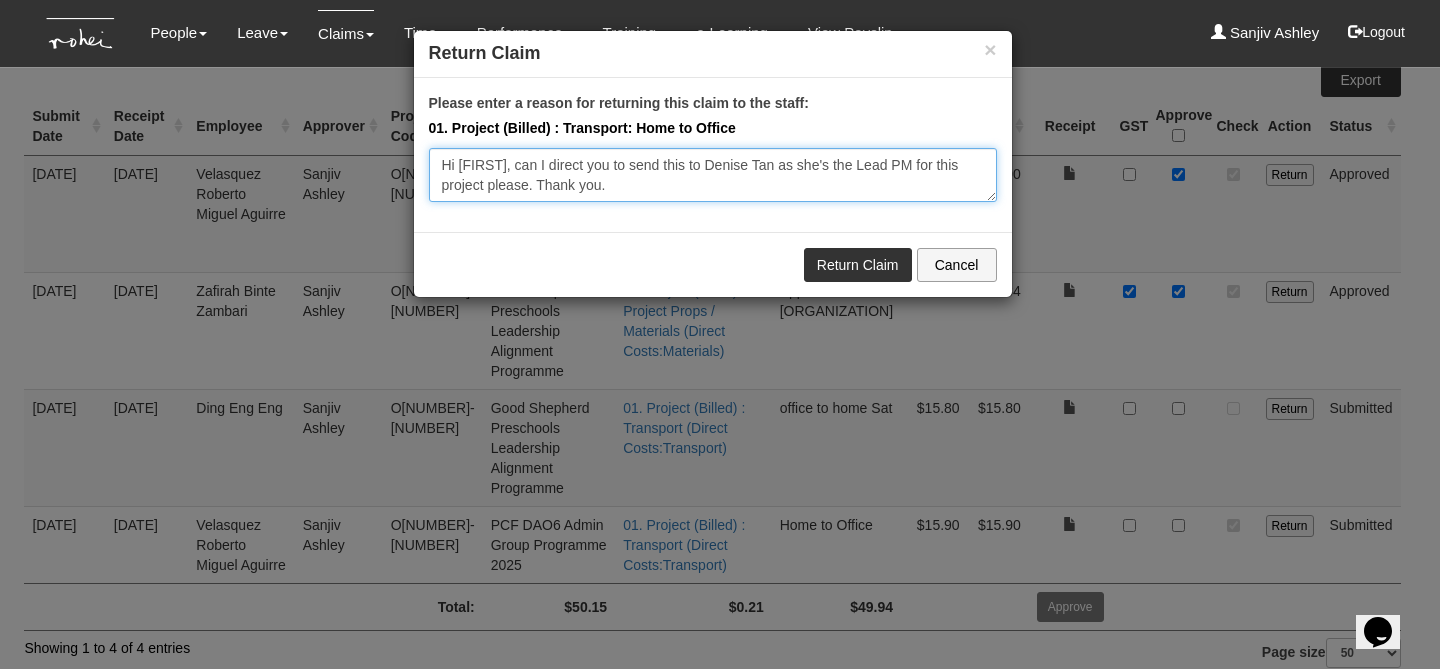type on "Hi [PERSON], can I direct you to send this to [PERSON] as she's the Lead PM for this project please. Thank you." 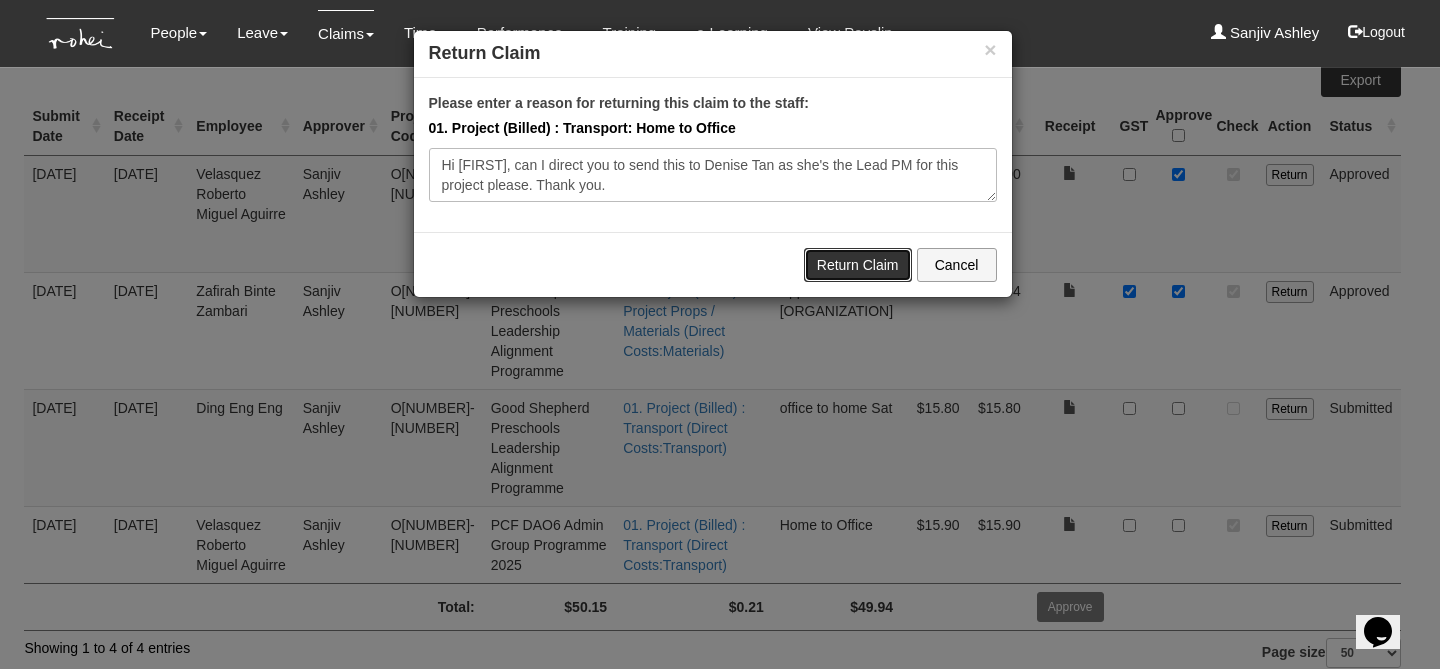 click on "Return Claim" at bounding box center (858, 265) 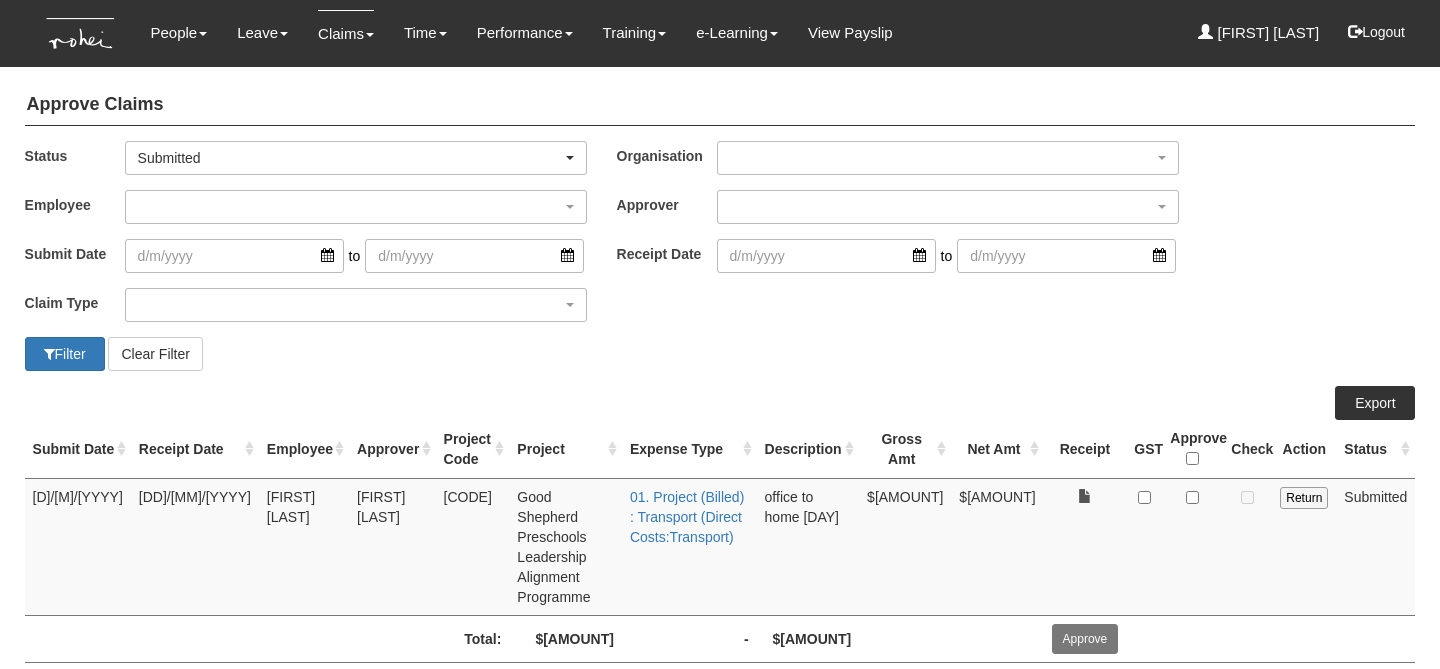 scroll, scrollTop: 0, scrollLeft: 0, axis: both 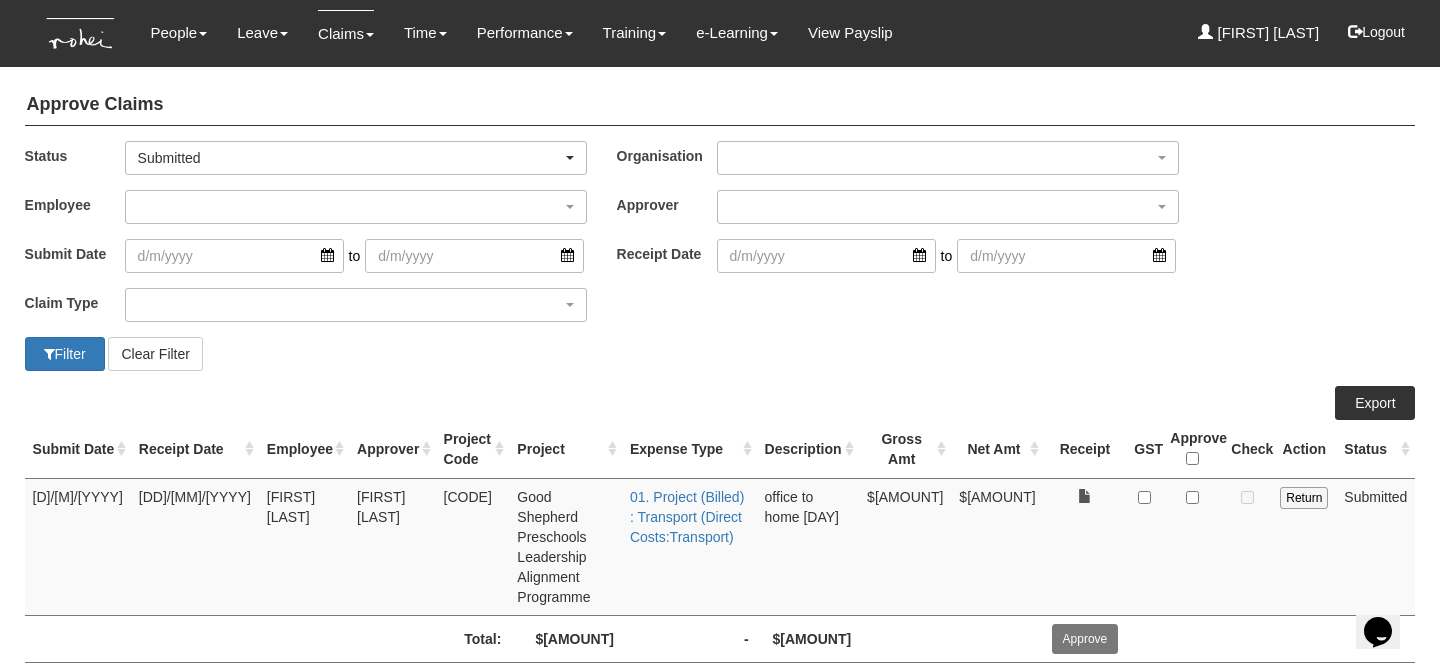 click on "Filter
Clear Filter" at bounding box center (720, 354) 